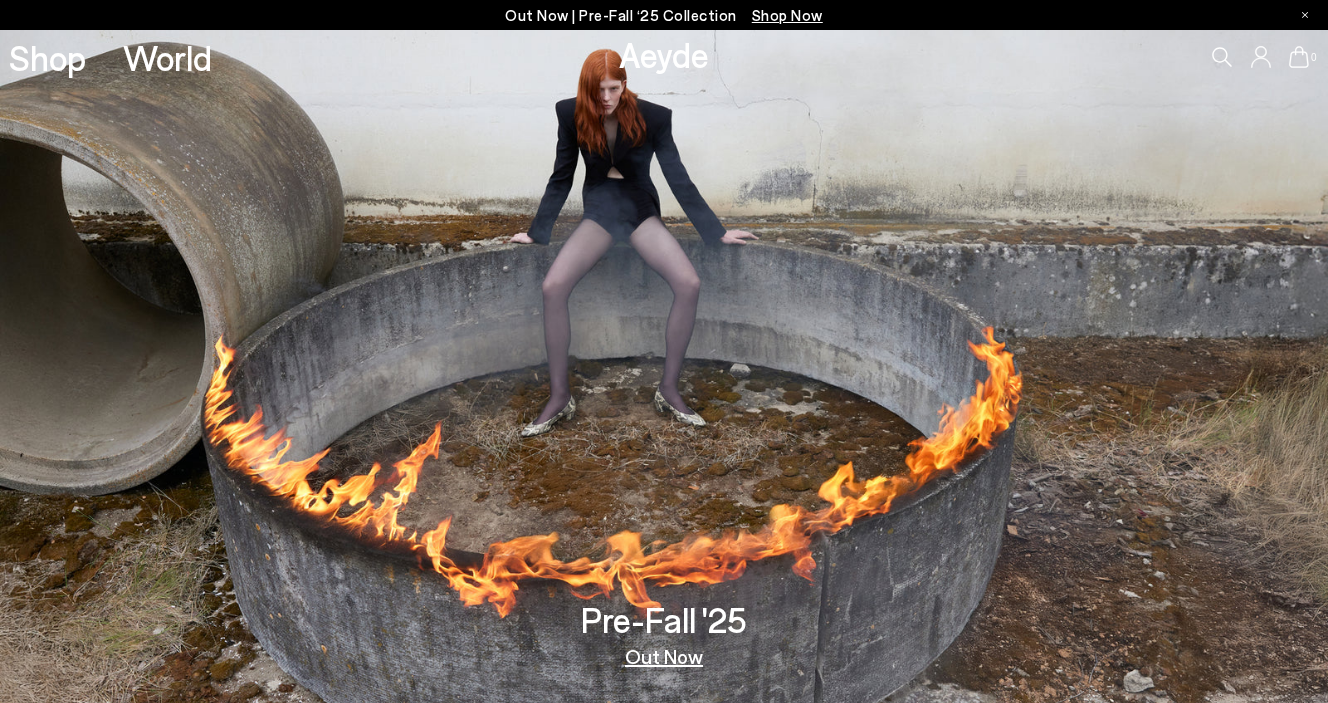 scroll, scrollTop: 0, scrollLeft: 0, axis: both 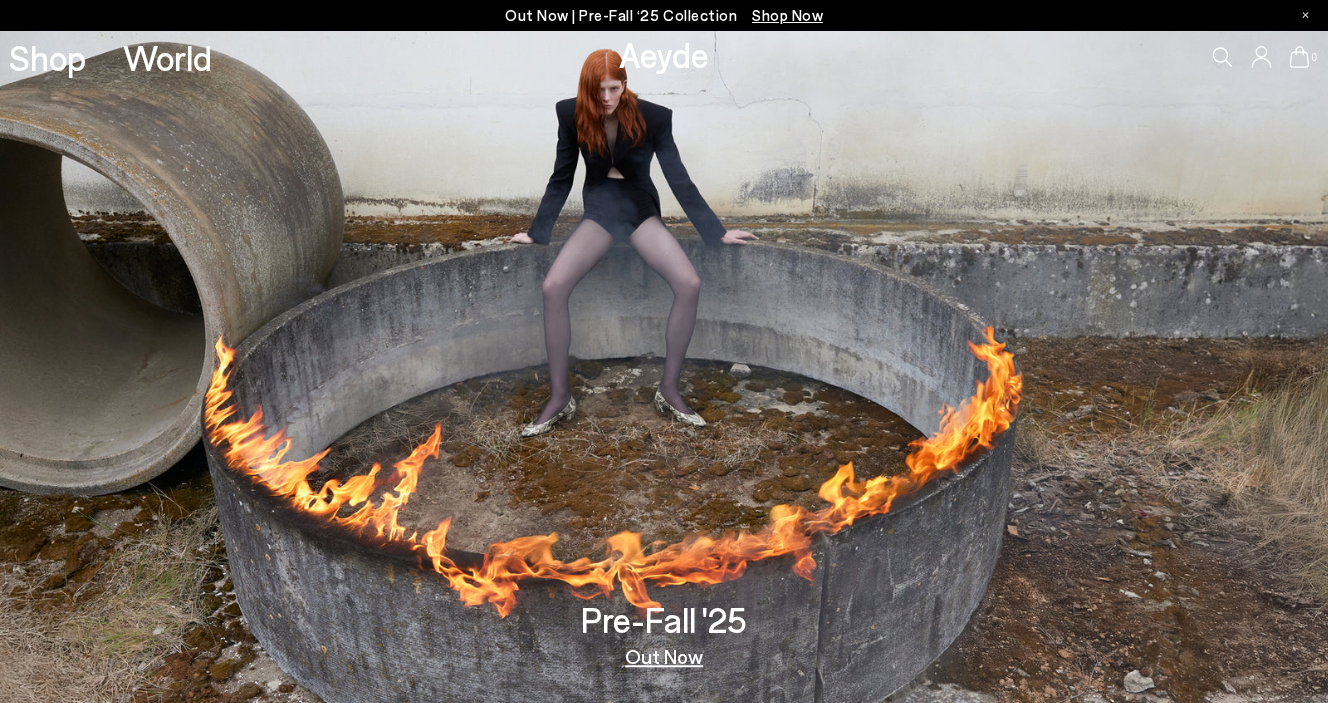 click on "Out Now" at bounding box center (664, 656) 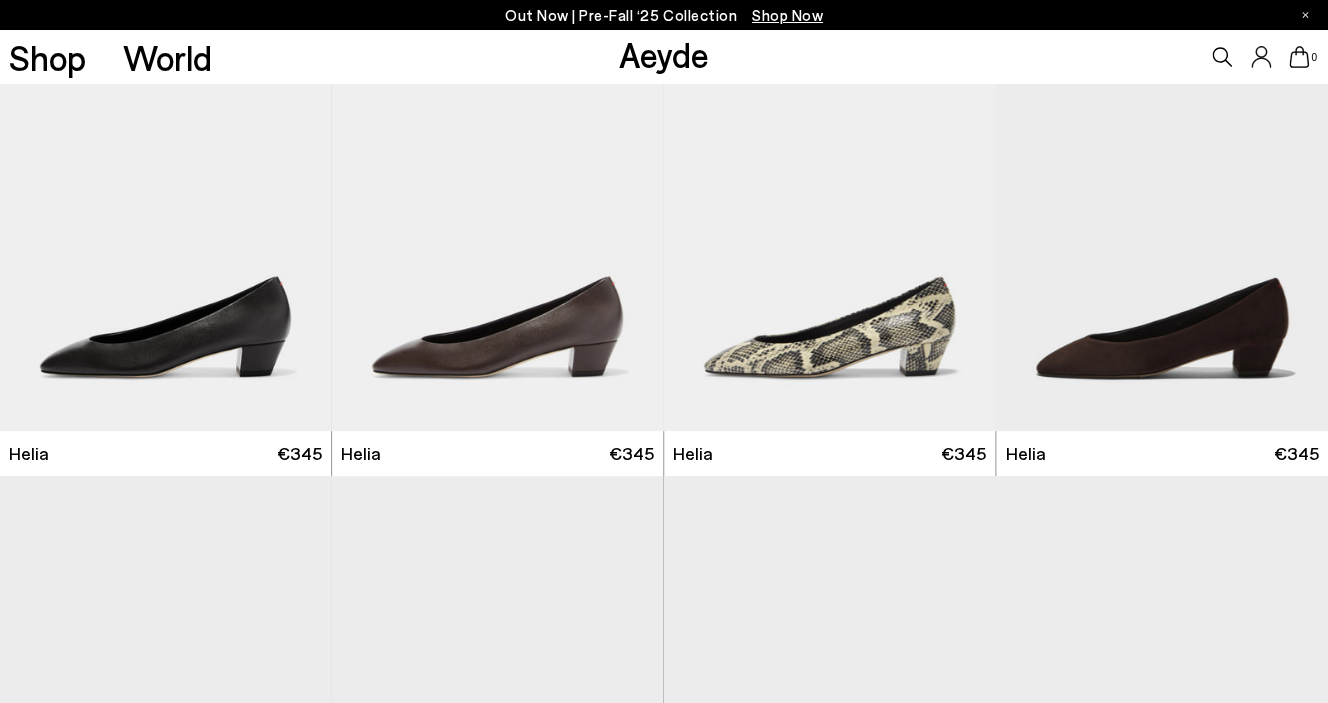 scroll, scrollTop: 72, scrollLeft: 0, axis: vertical 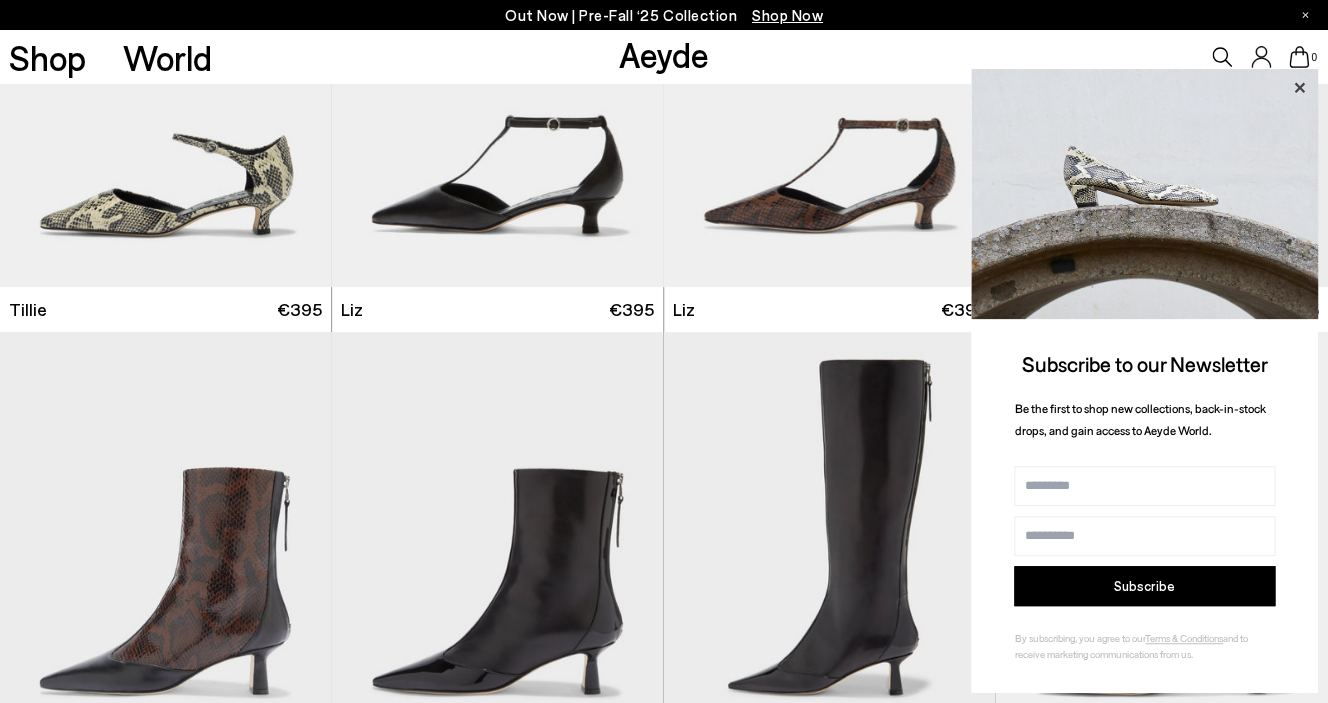 click 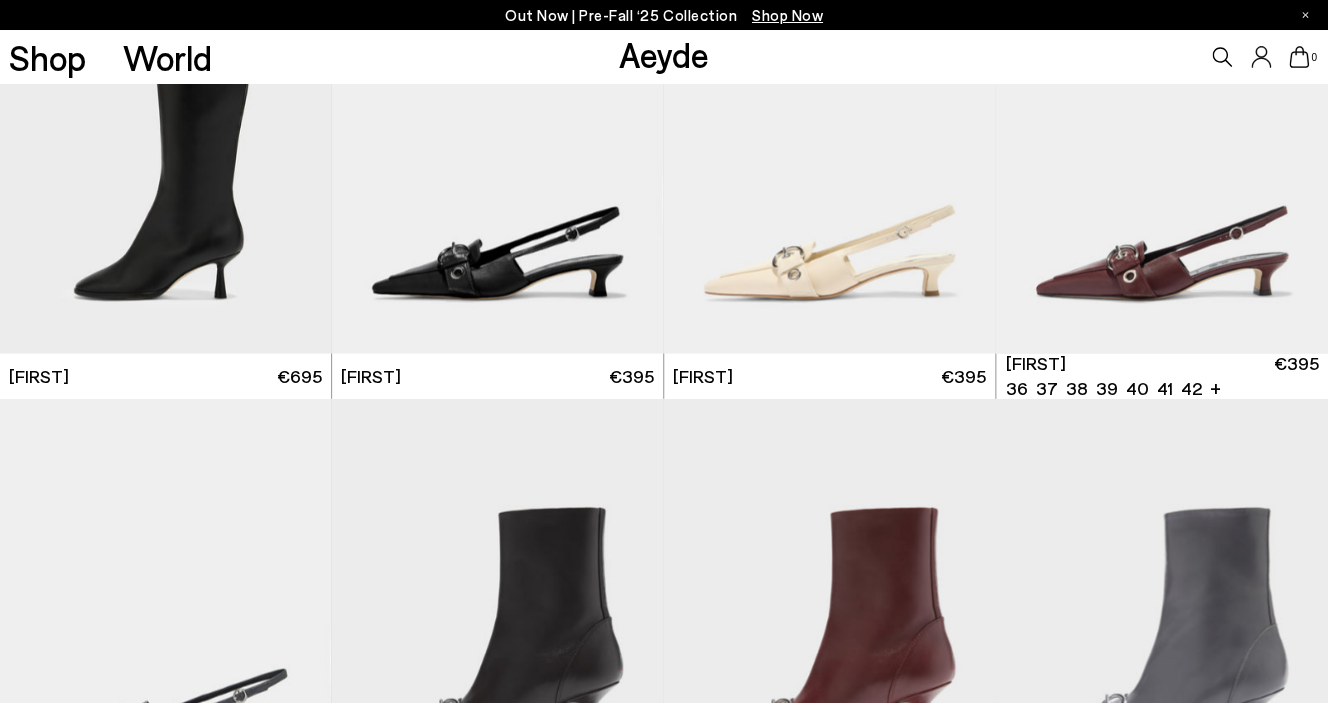 scroll, scrollTop: 3844, scrollLeft: 0, axis: vertical 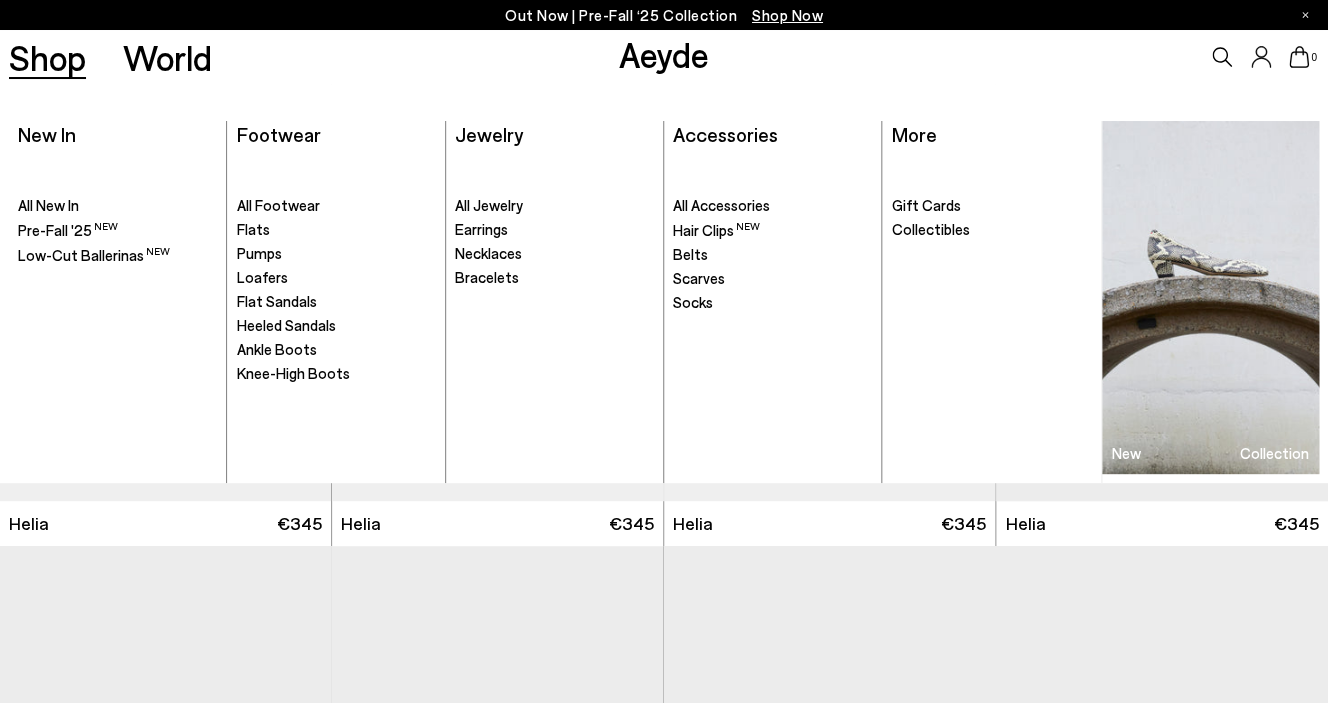 click on "Shop" at bounding box center (47, 57) 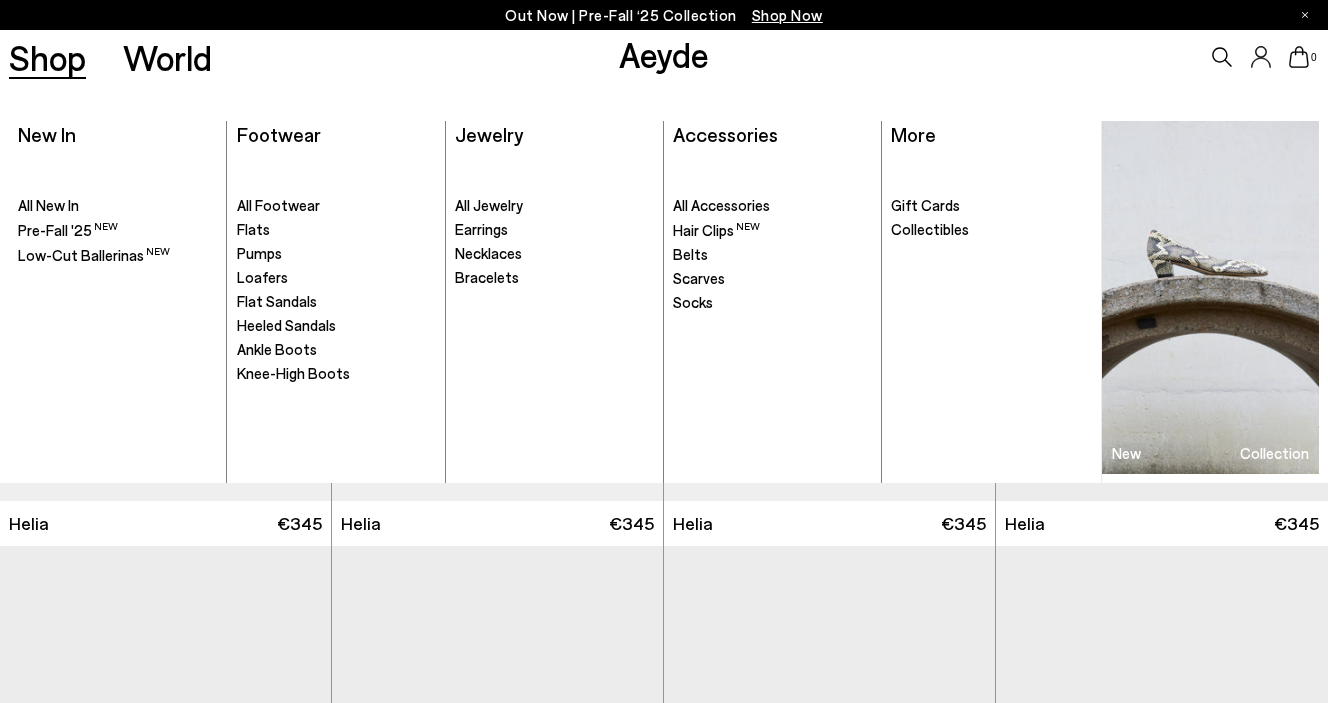 click on "Shop" at bounding box center (47, 57) 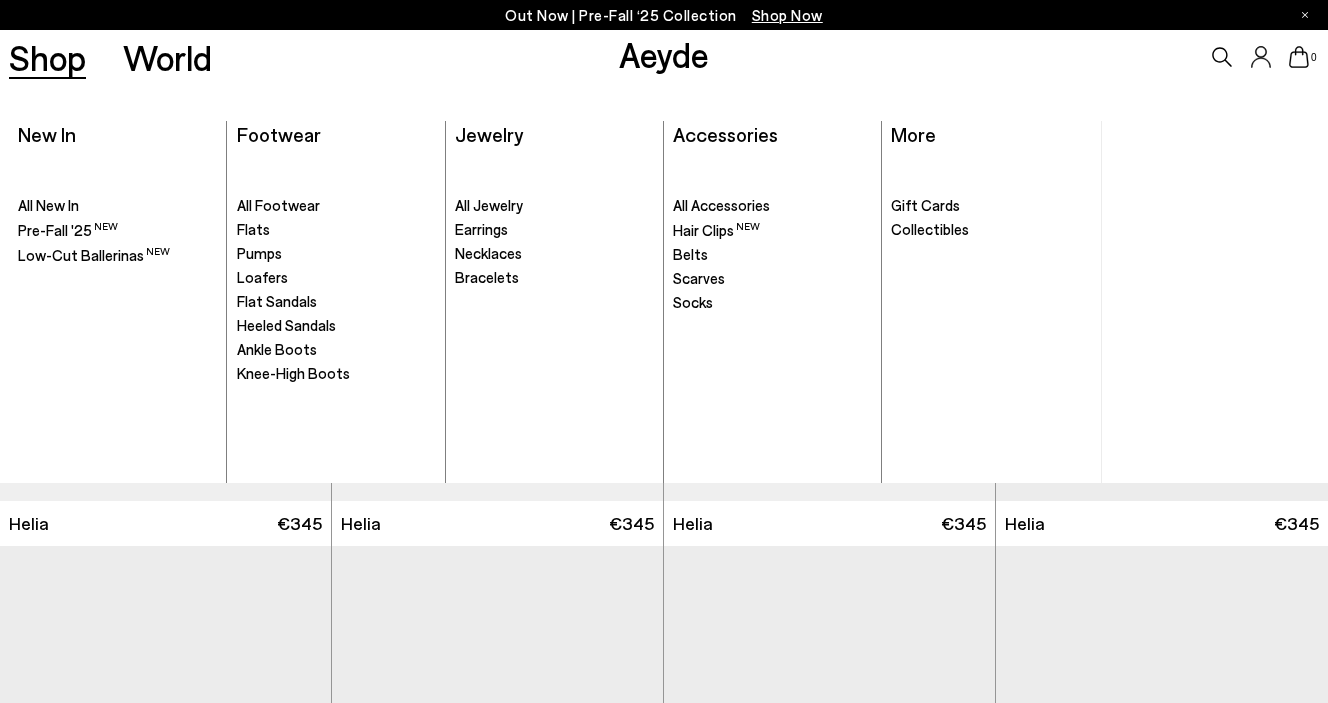 scroll, scrollTop: 0, scrollLeft: 0, axis: both 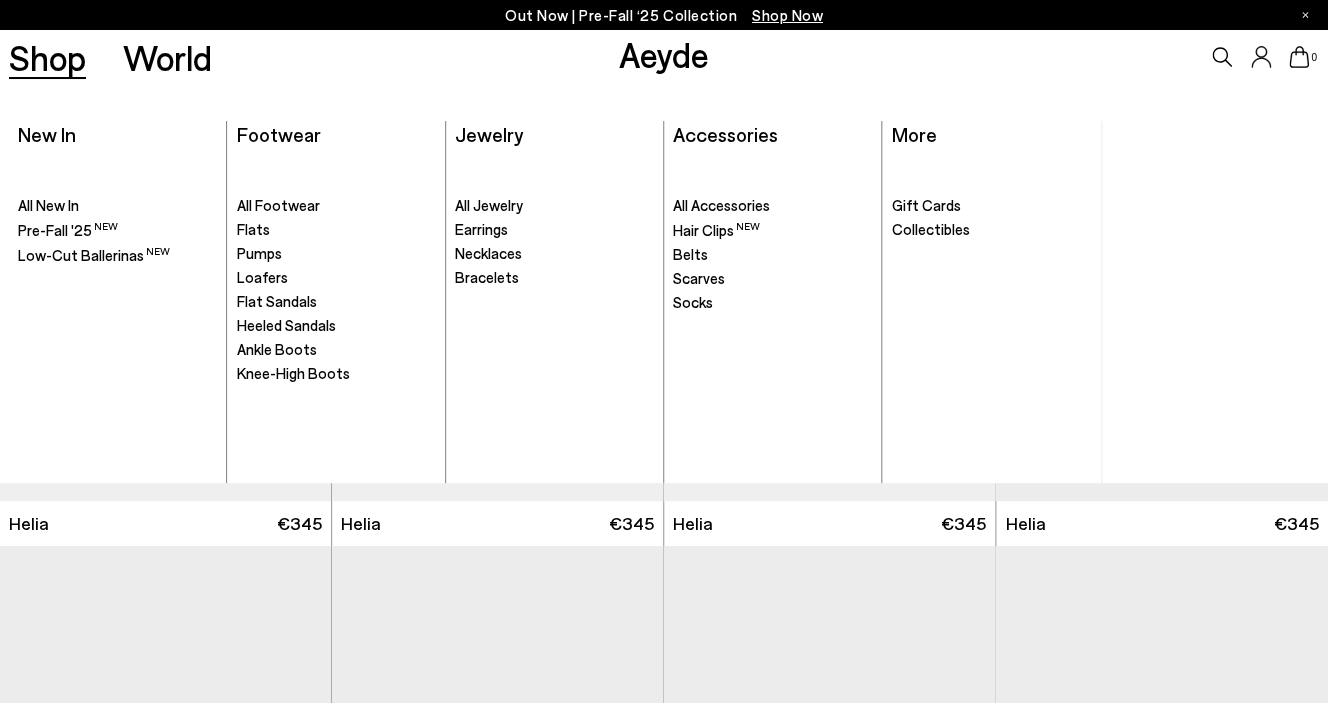 click on "Shop" at bounding box center (47, 57) 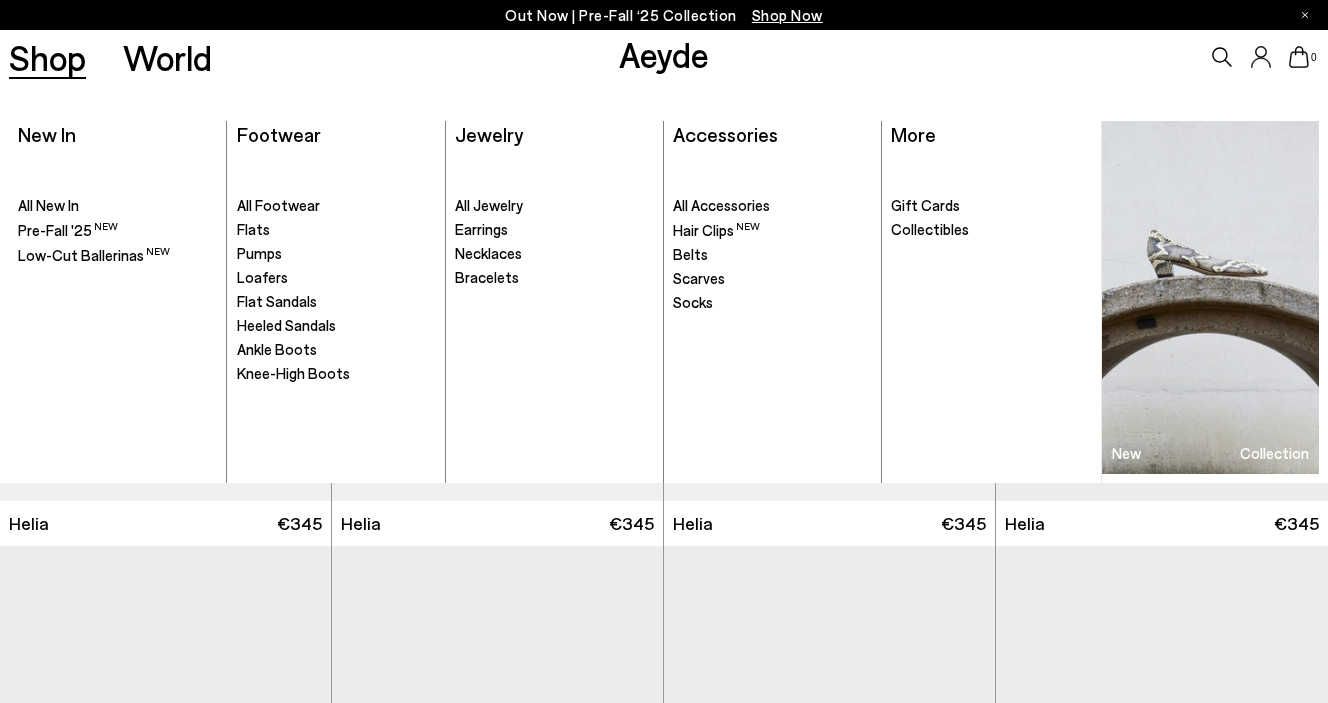 scroll, scrollTop: 0, scrollLeft: 0, axis: both 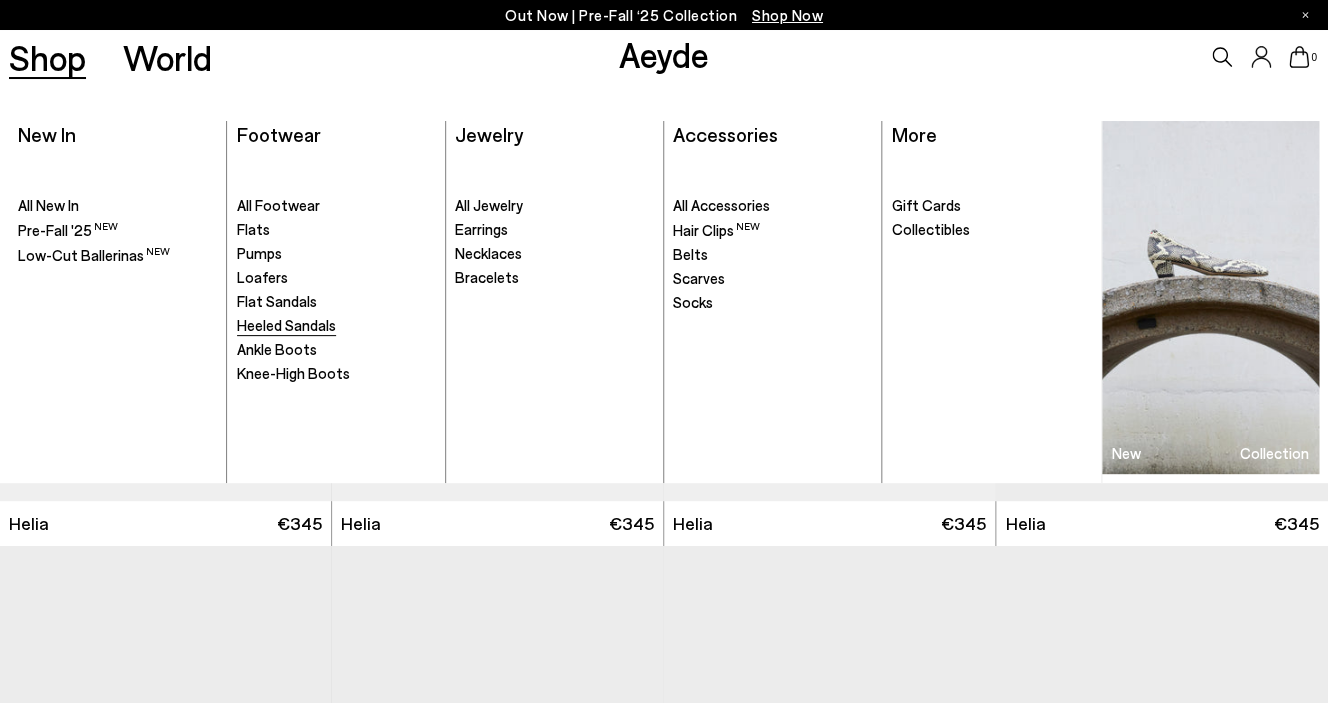 click on "Heeled Sandals" at bounding box center [286, 325] 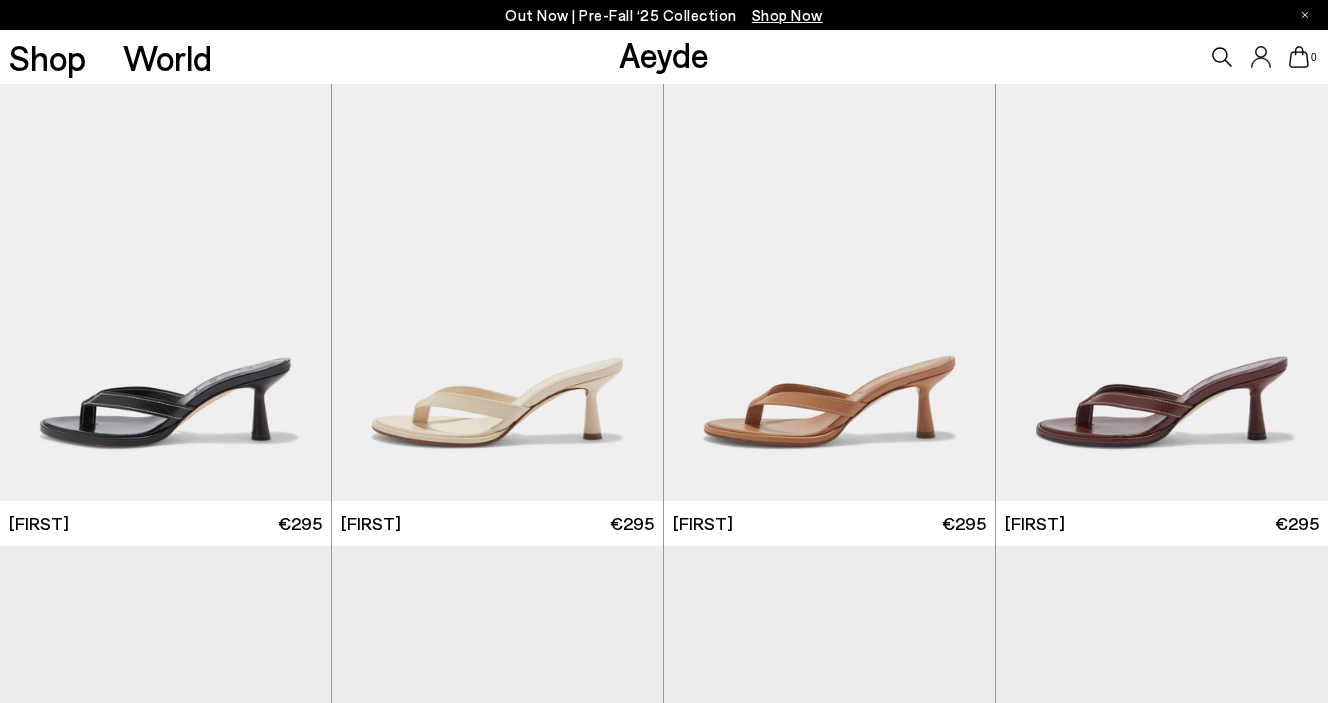 scroll, scrollTop: 0, scrollLeft: 0, axis: both 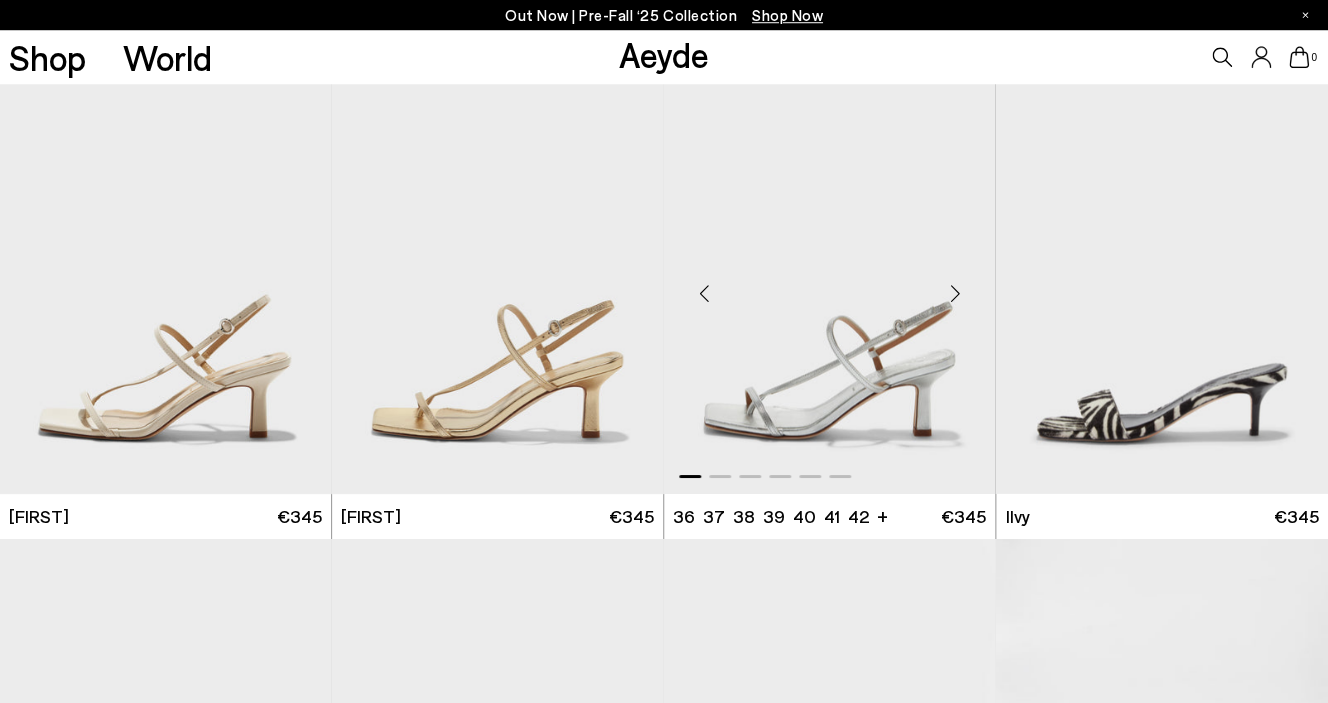 click at bounding box center [955, 294] 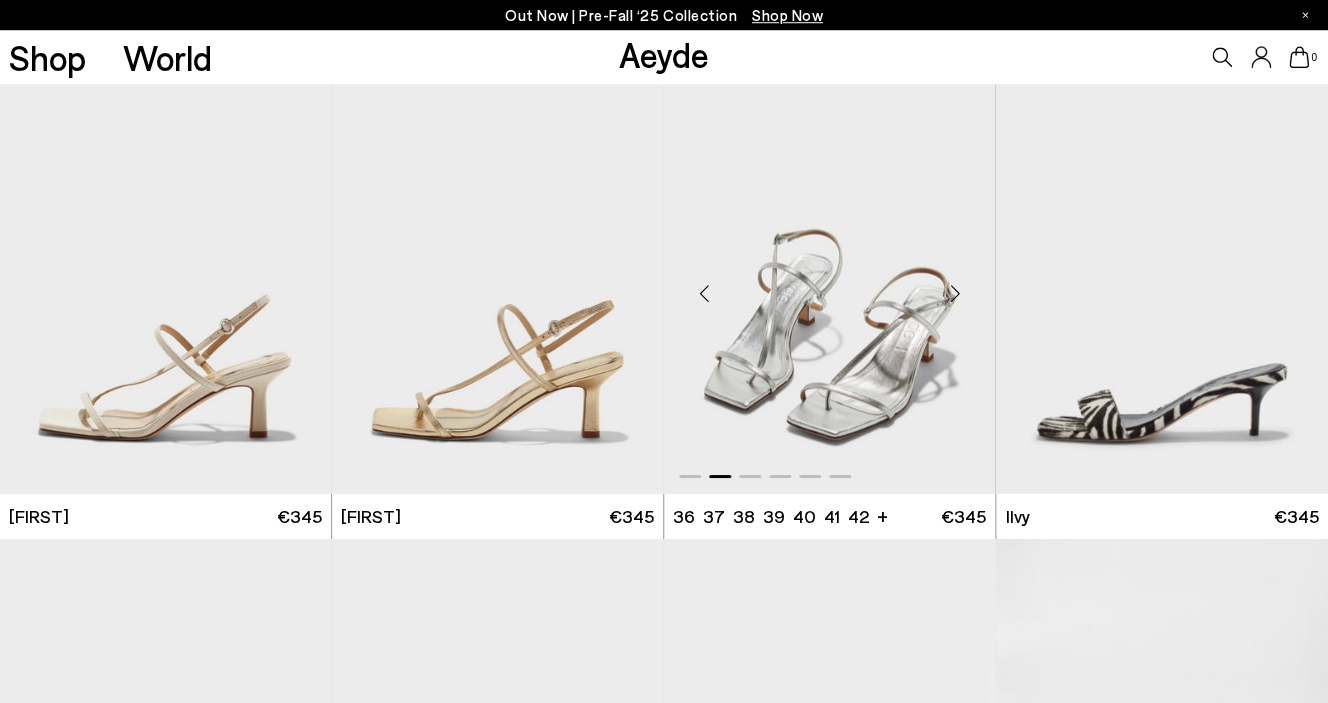 click at bounding box center [955, 294] 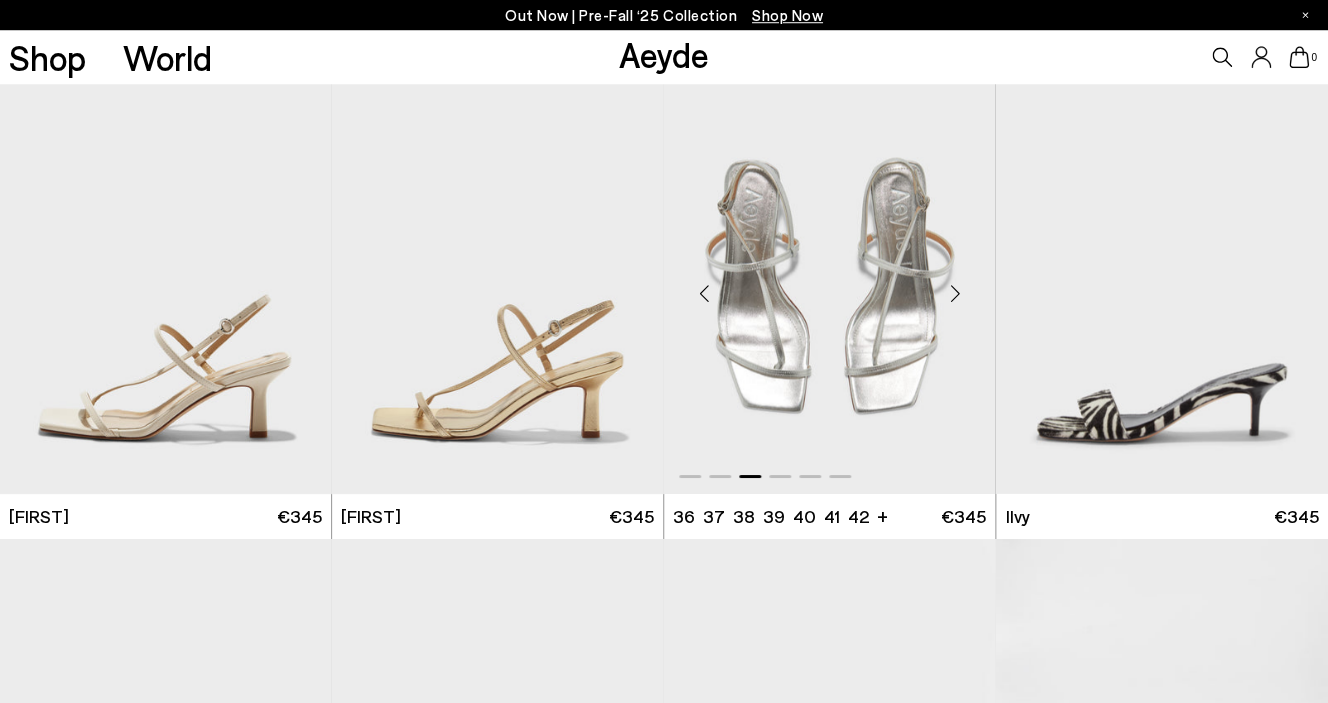 click at bounding box center [955, 294] 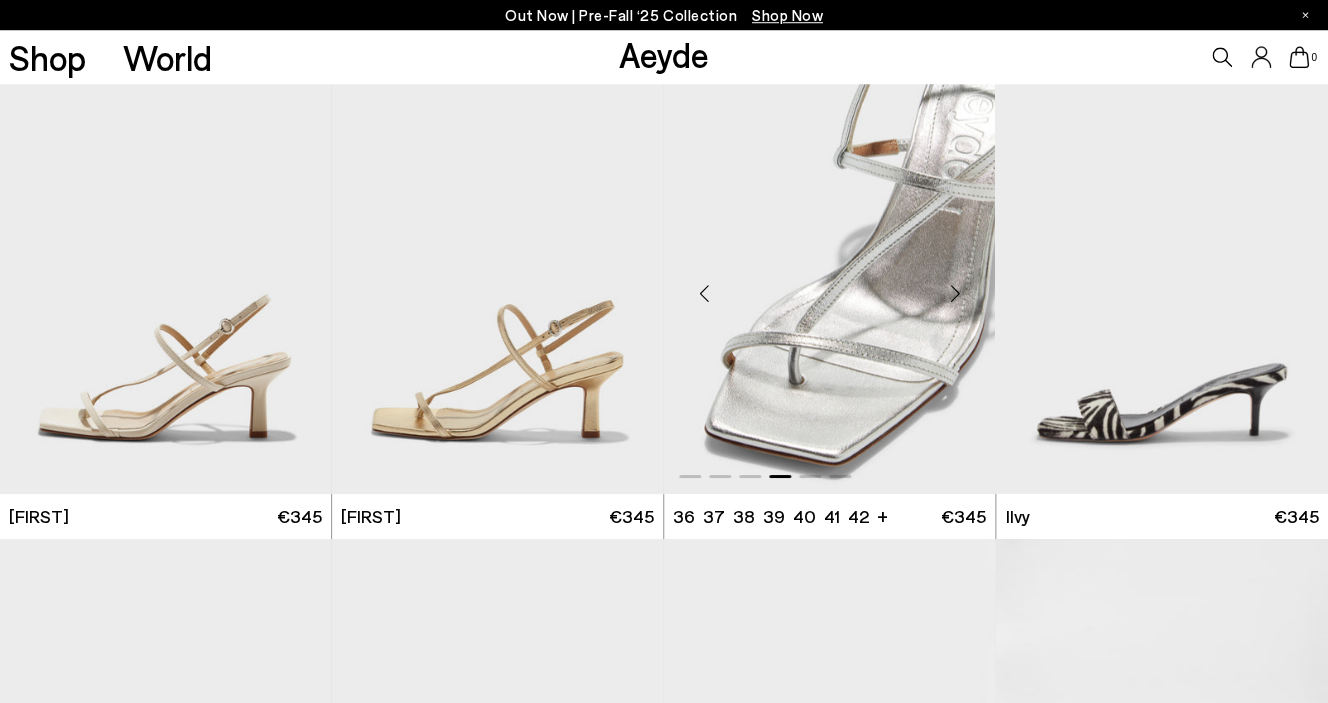 click at bounding box center (955, 294) 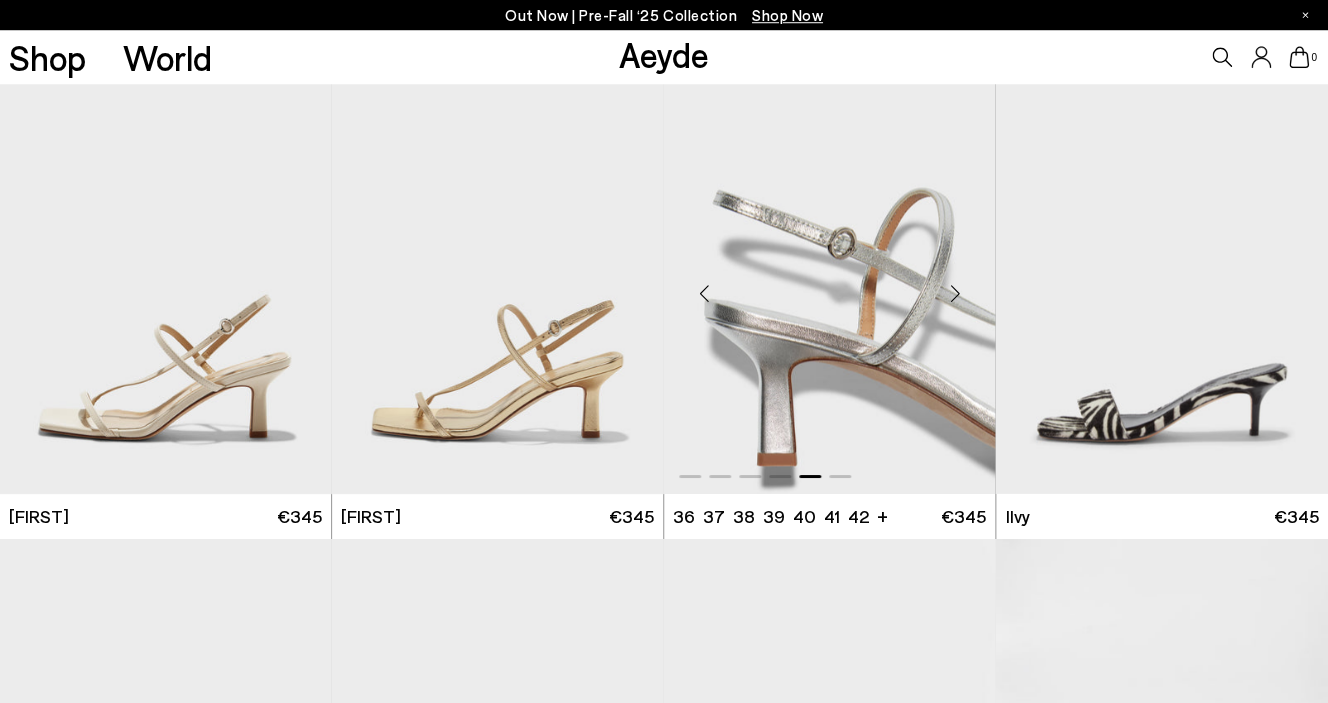 click at bounding box center [955, 294] 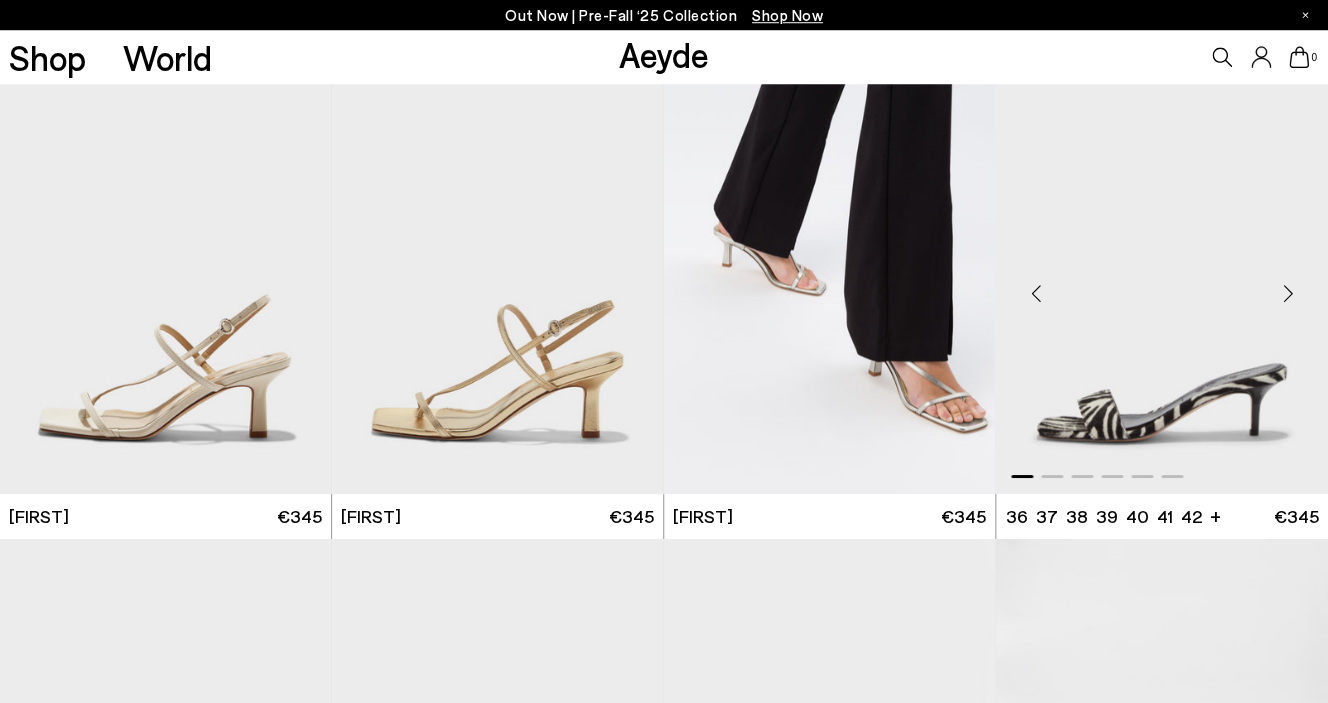 click at bounding box center [1288, 294] 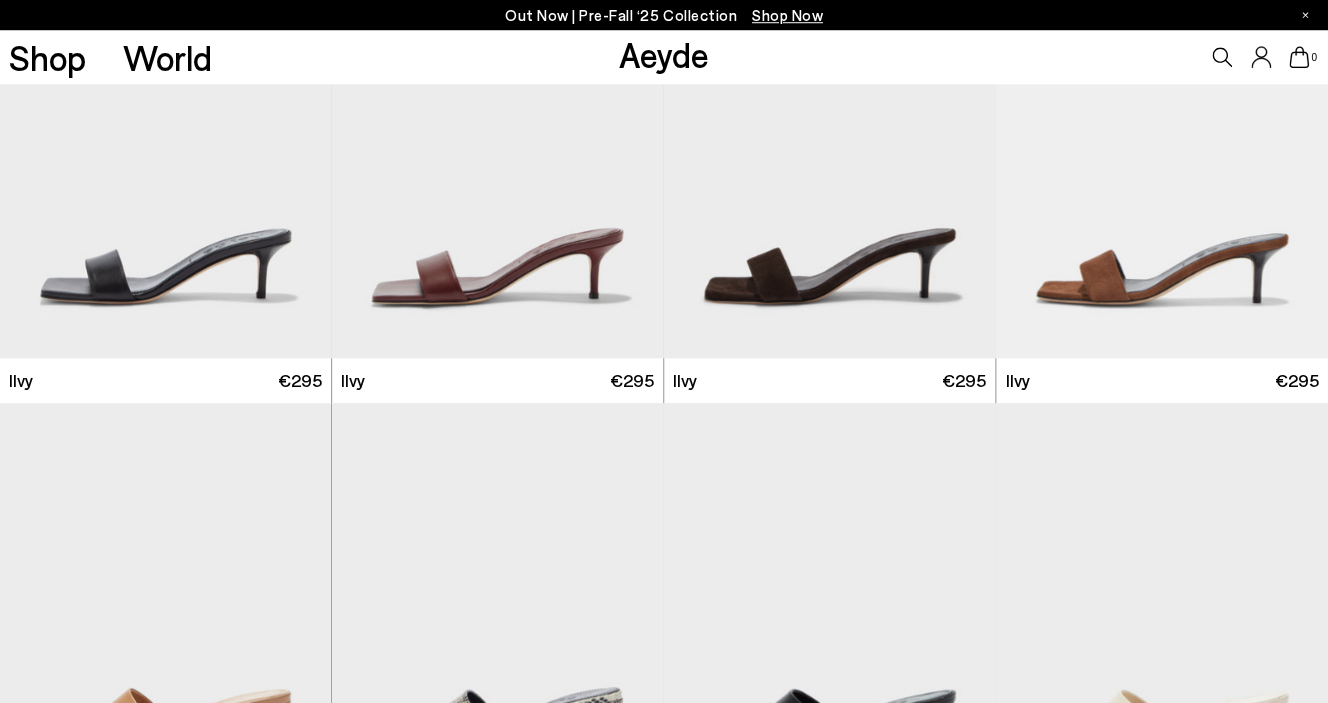 scroll, scrollTop: 3377, scrollLeft: 0, axis: vertical 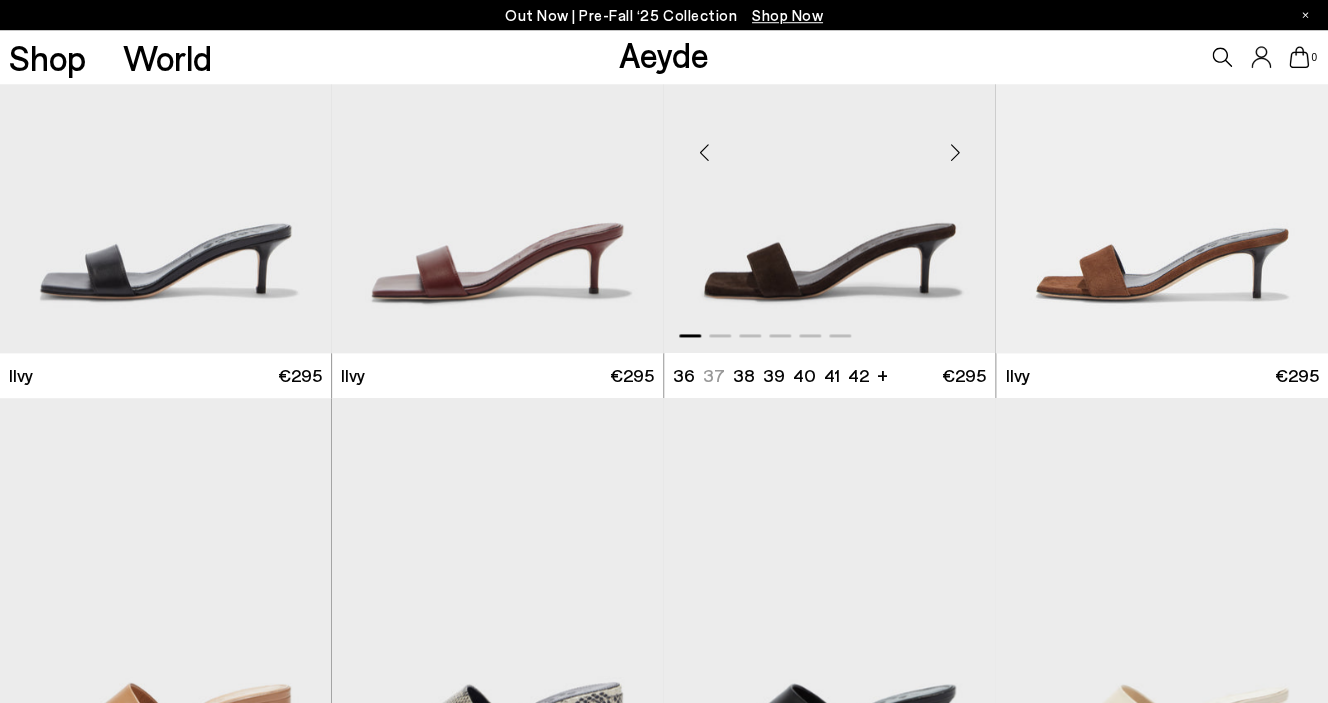 click at bounding box center (955, 152) 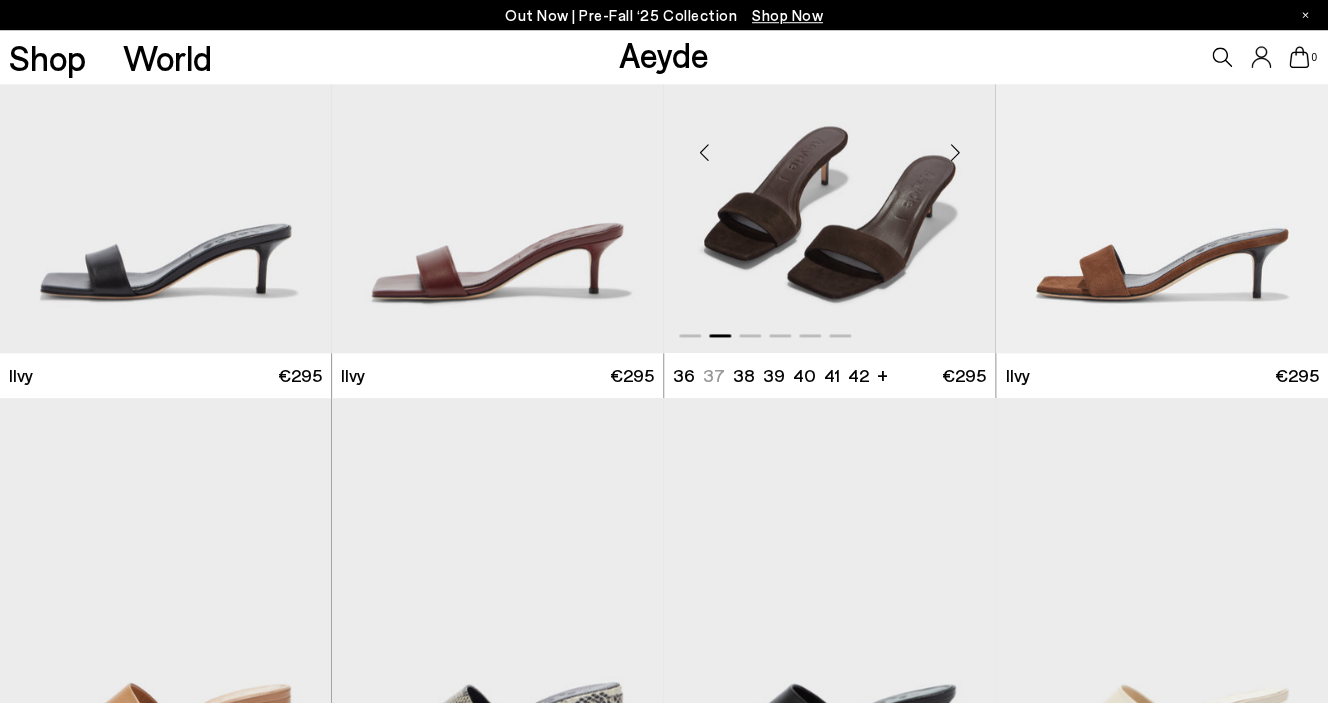 click at bounding box center (955, 152) 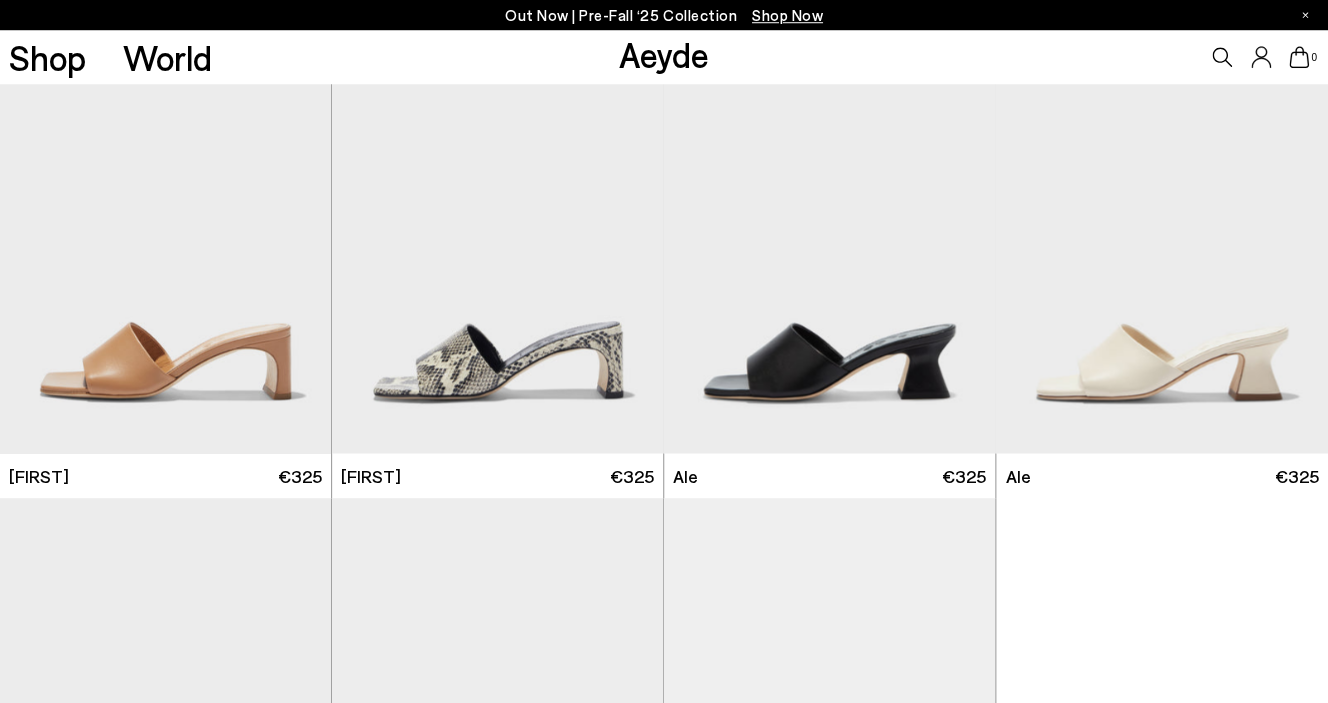 scroll, scrollTop: 3740, scrollLeft: 0, axis: vertical 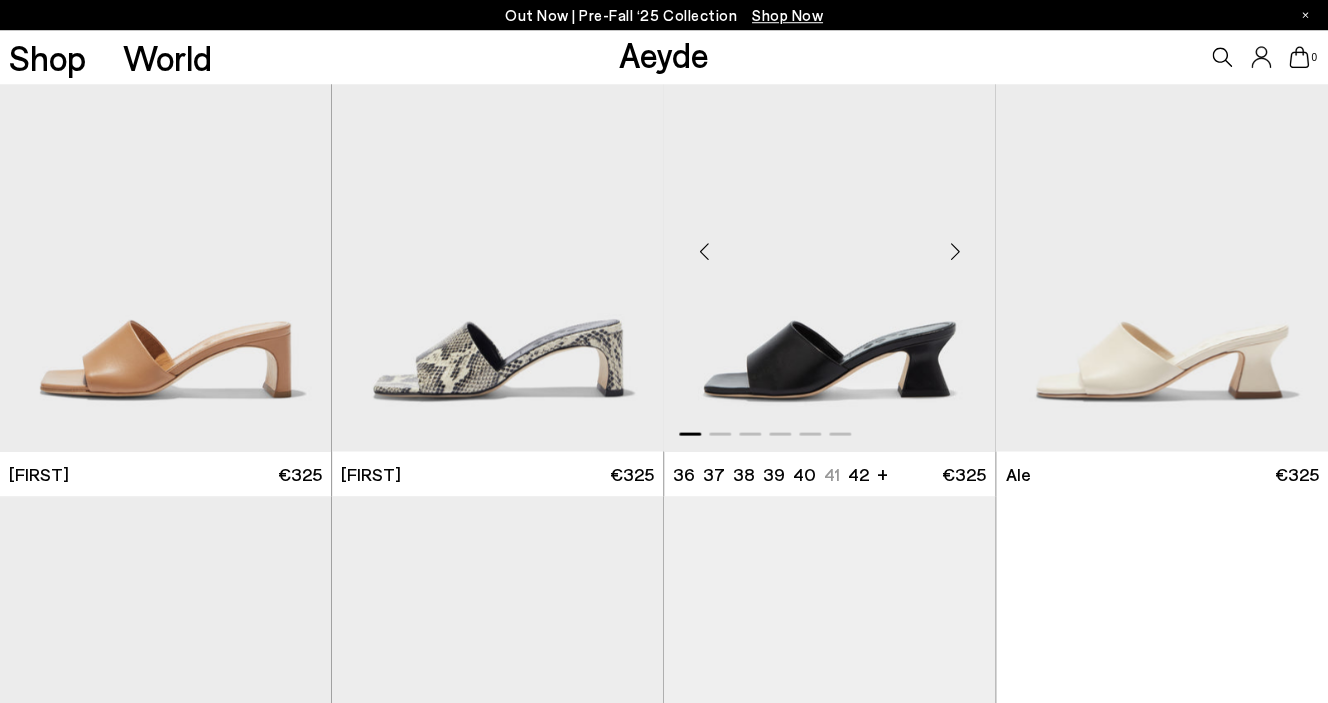 click at bounding box center (955, 251) 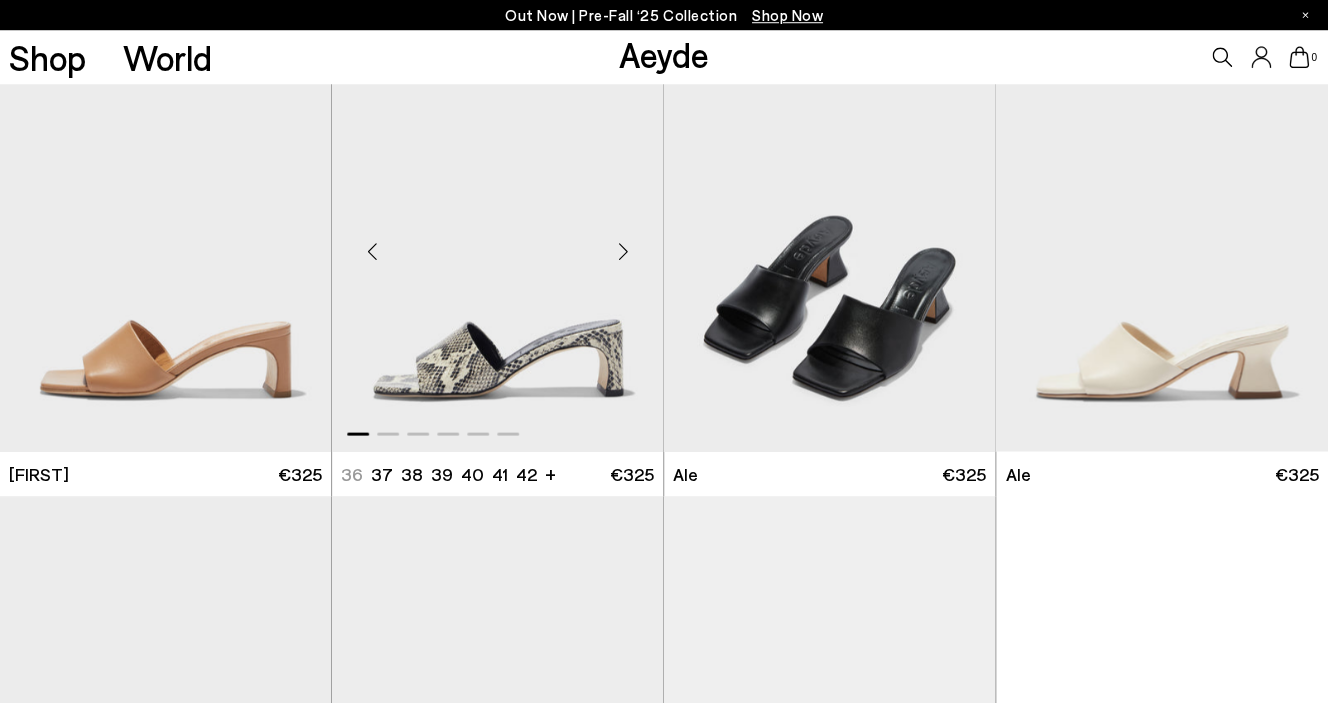 click at bounding box center (623, 251) 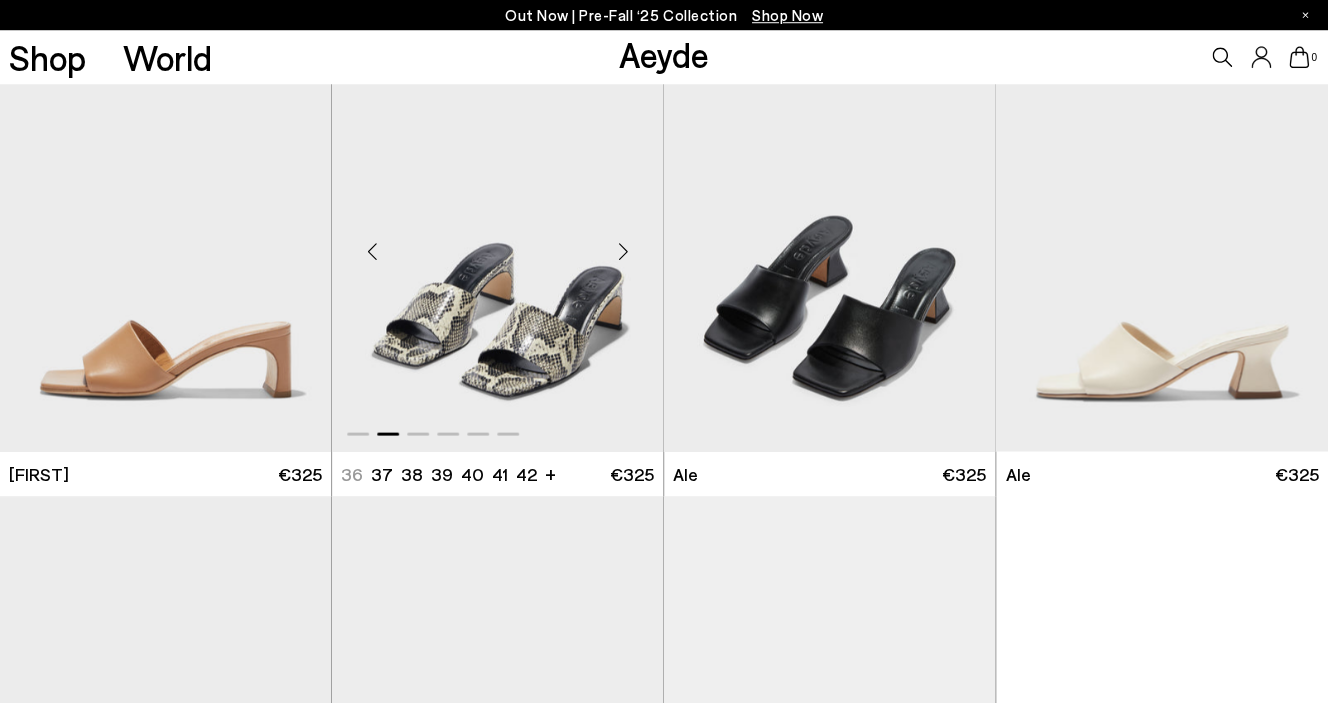 click at bounding box center (623, 251) 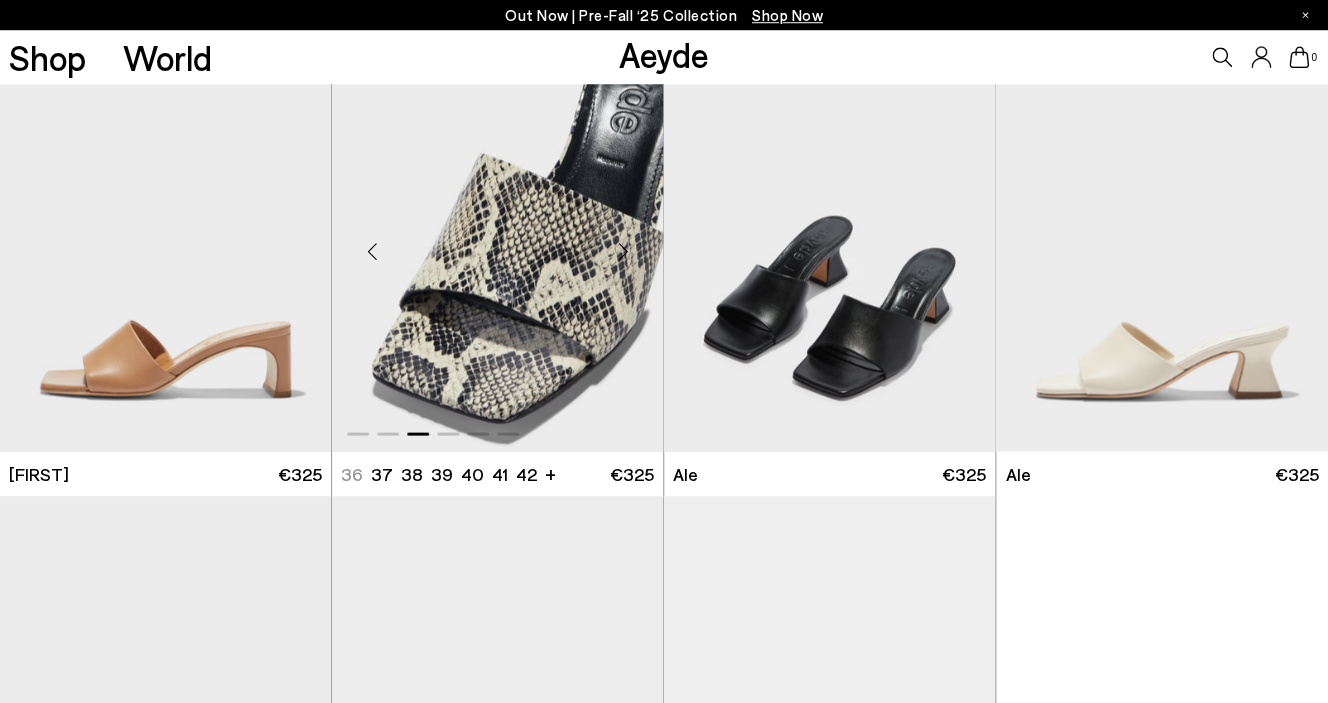 click at bounding box center [623, 251] 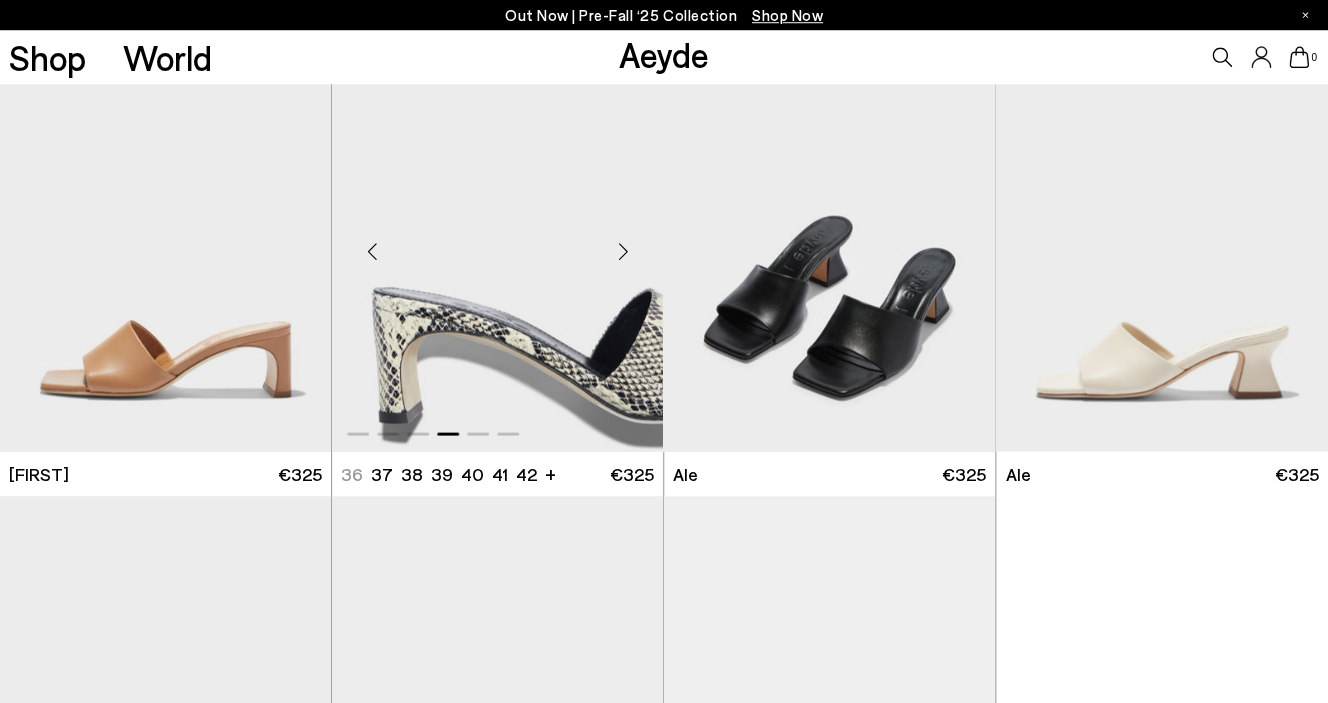 click at bounding box center [623, 251] 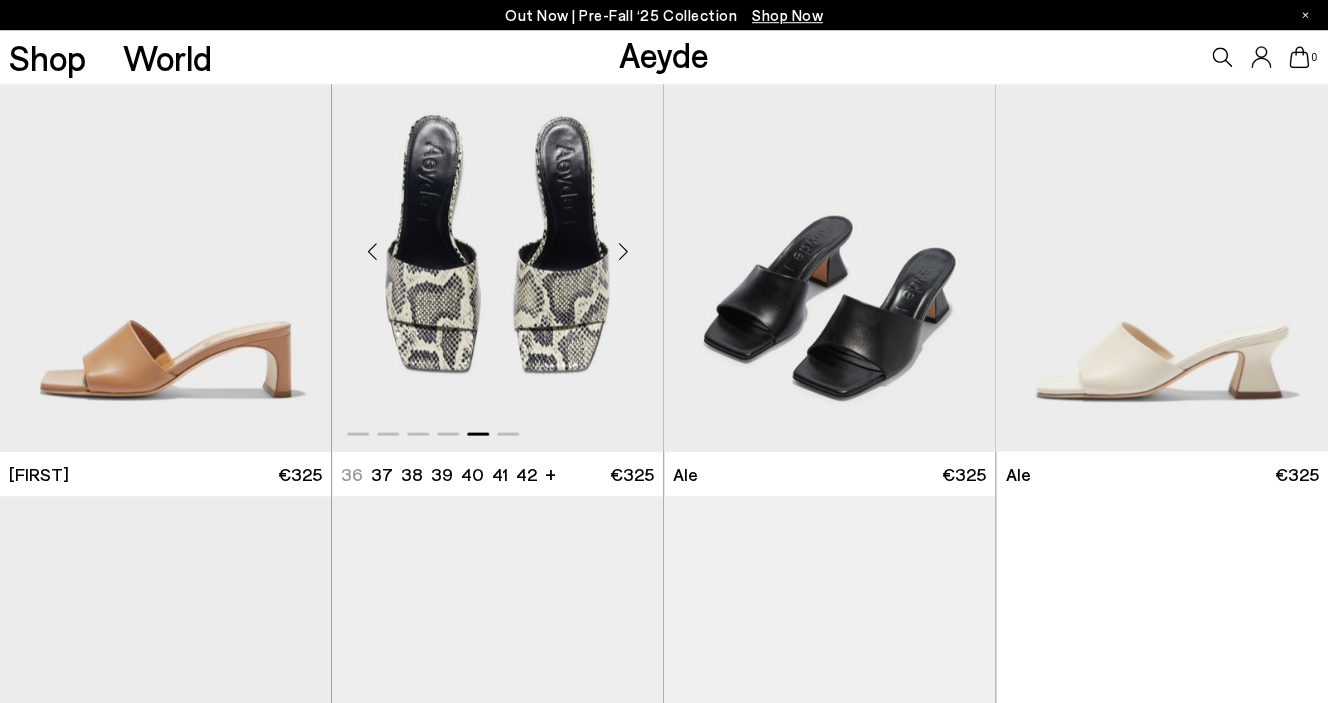 click at bounding box center [623, 251] 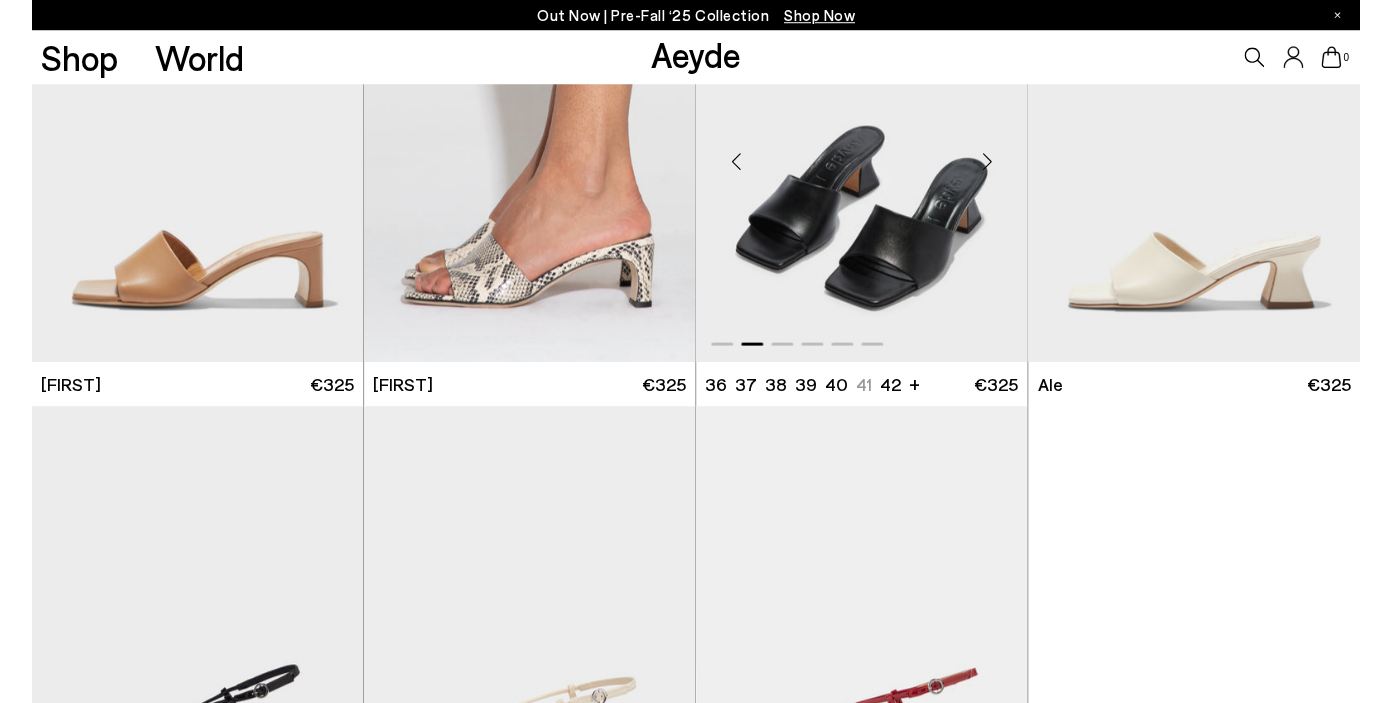 scroll, scrollTop: 3827, scrollLeft: 0, axis: vertical 